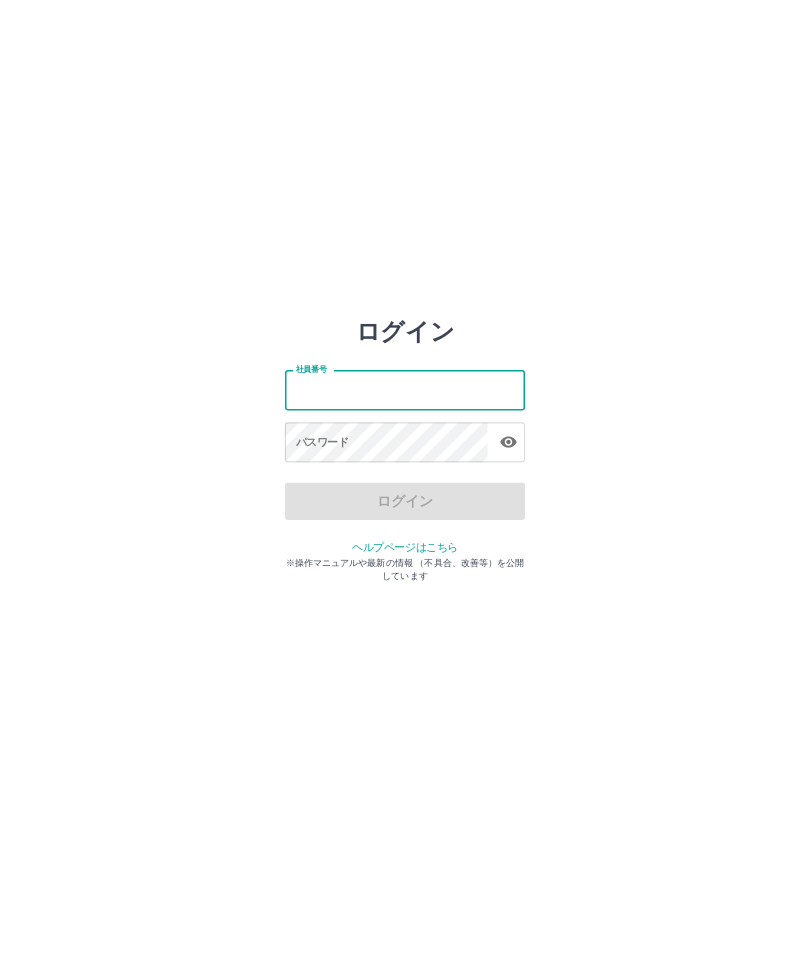 scroll, scrollTop: 0, scrollLeft: 0, axis: both 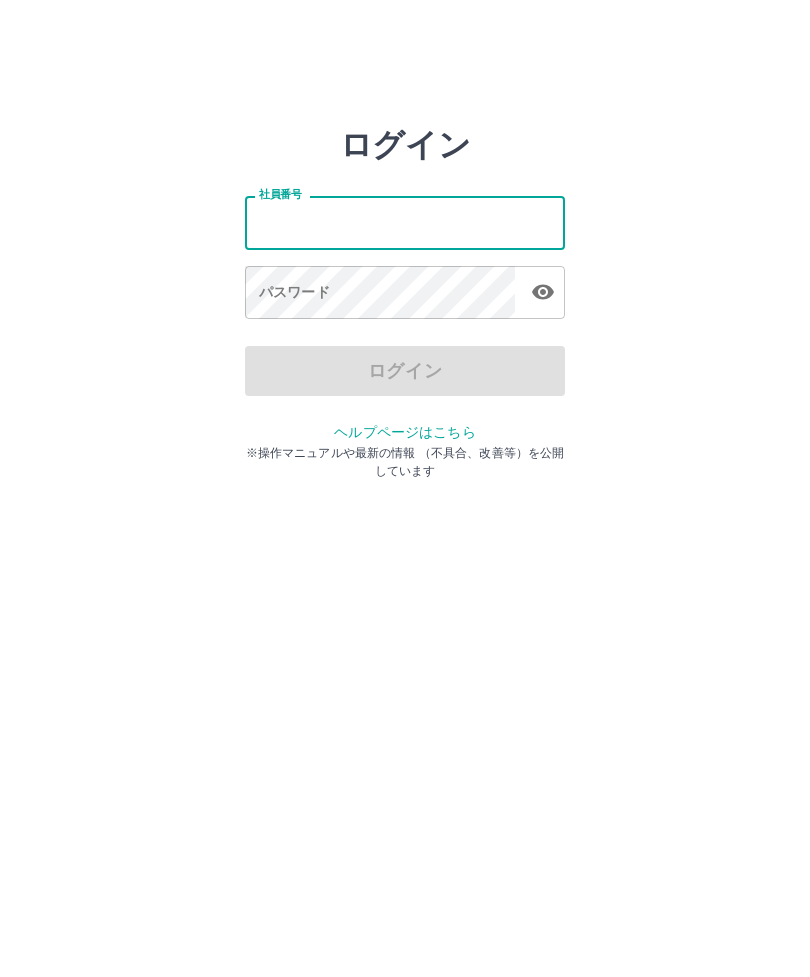 type on "*******" 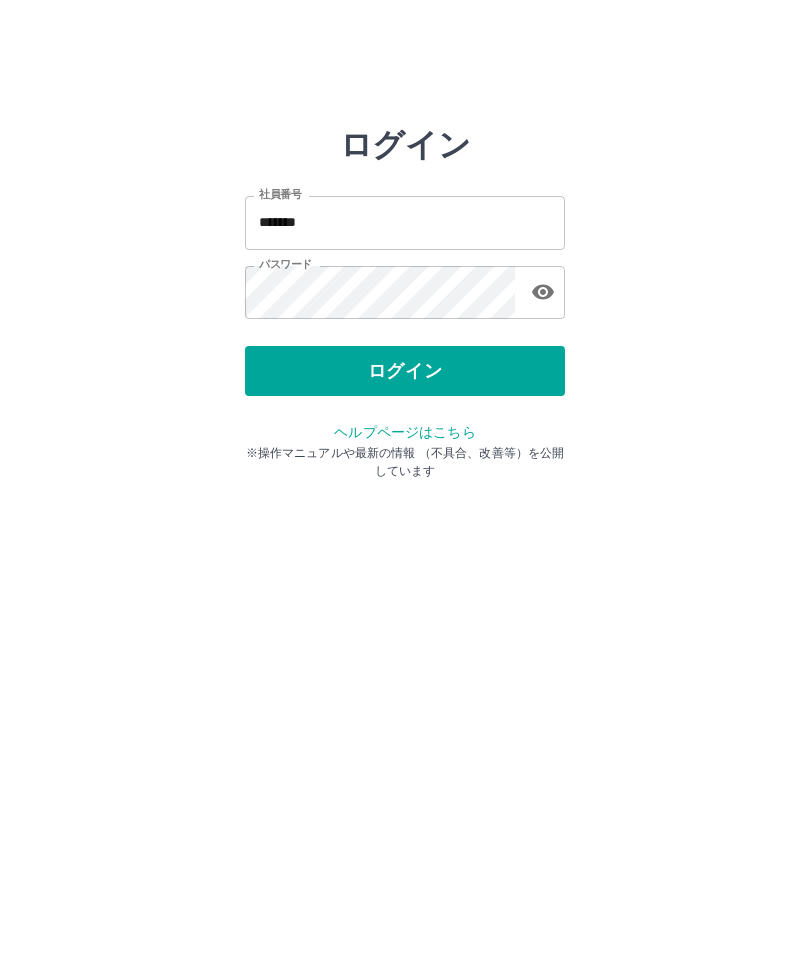 click on "ログイン" at bounding box center (405, 371) 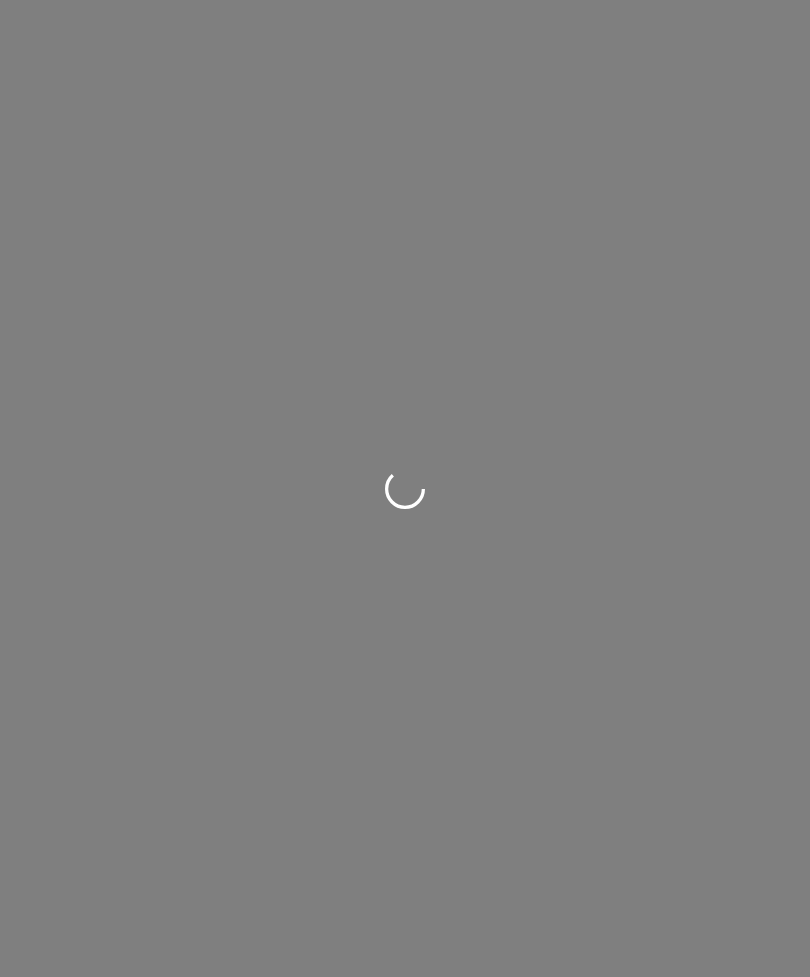 scroll, scrollTop: 0, scrollLeft: 0, axis: both 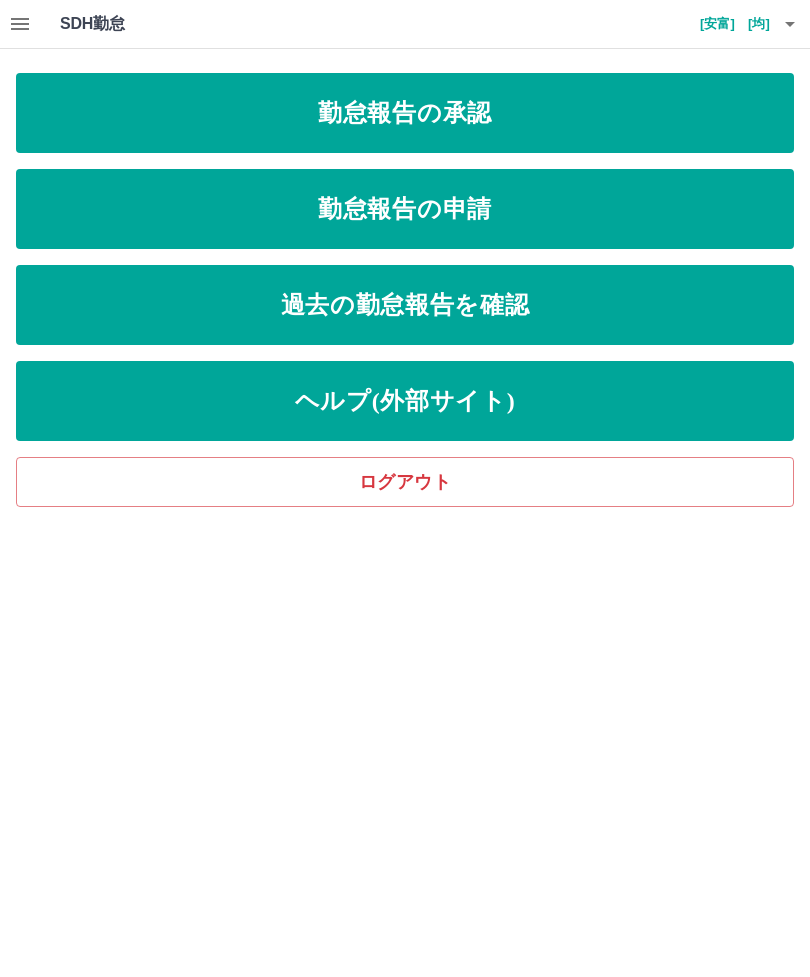 click on "勤怠報告の承認" at bounding box center (405, 113) 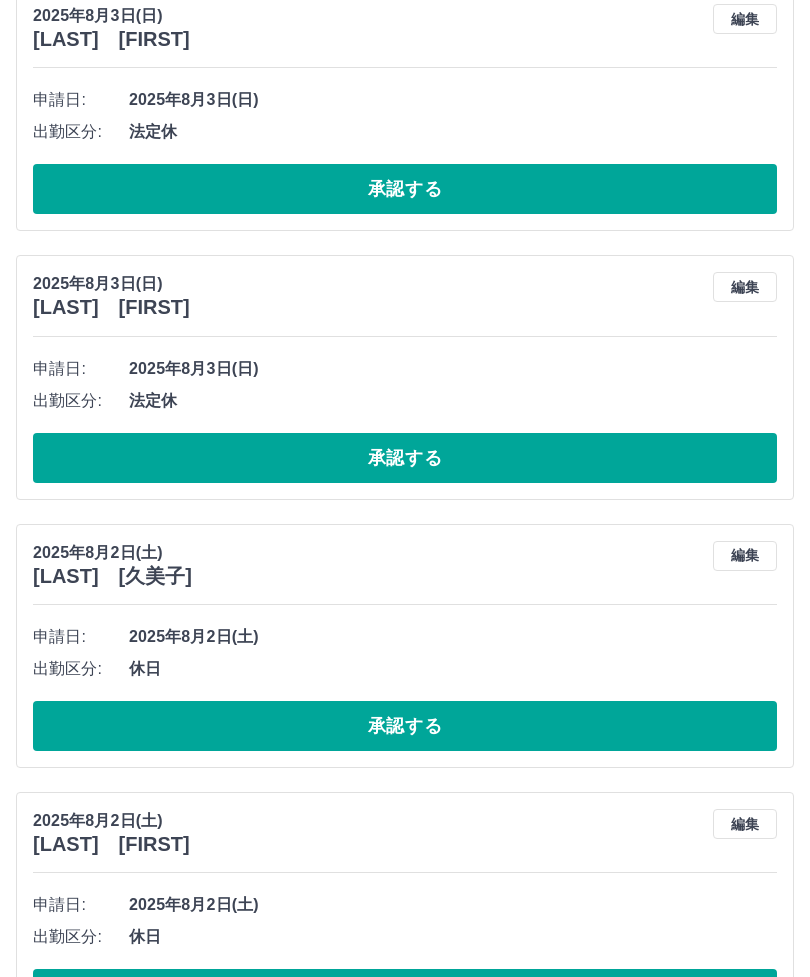 scroll, scrollTop: 2168, scrollLeft: 0, axis: vertical 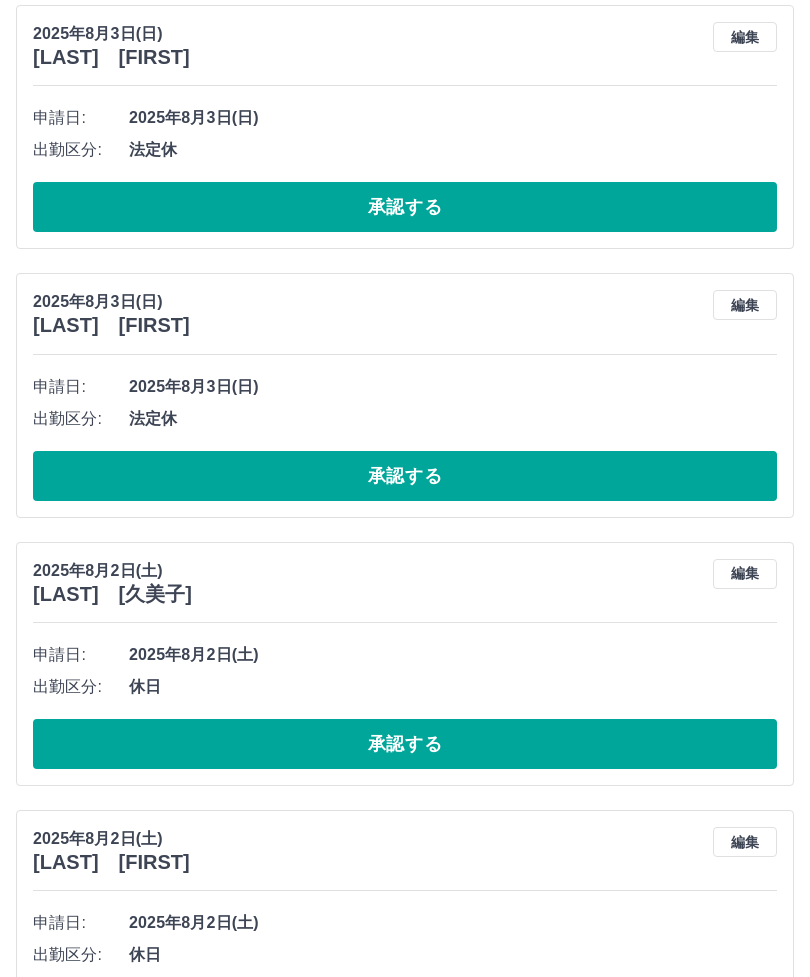 click on "申請日: 2025年8月2日(土)" at bounding box center (405, 655) 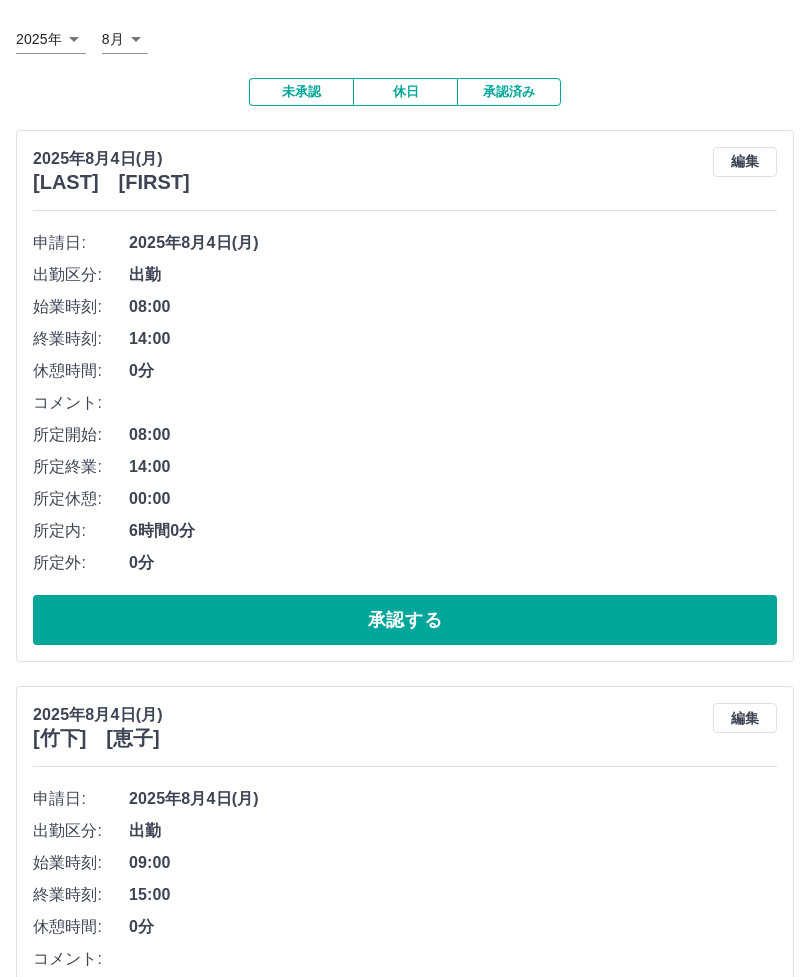 scroll, scrollTop: 0, scrollLeft: 0, axis: both 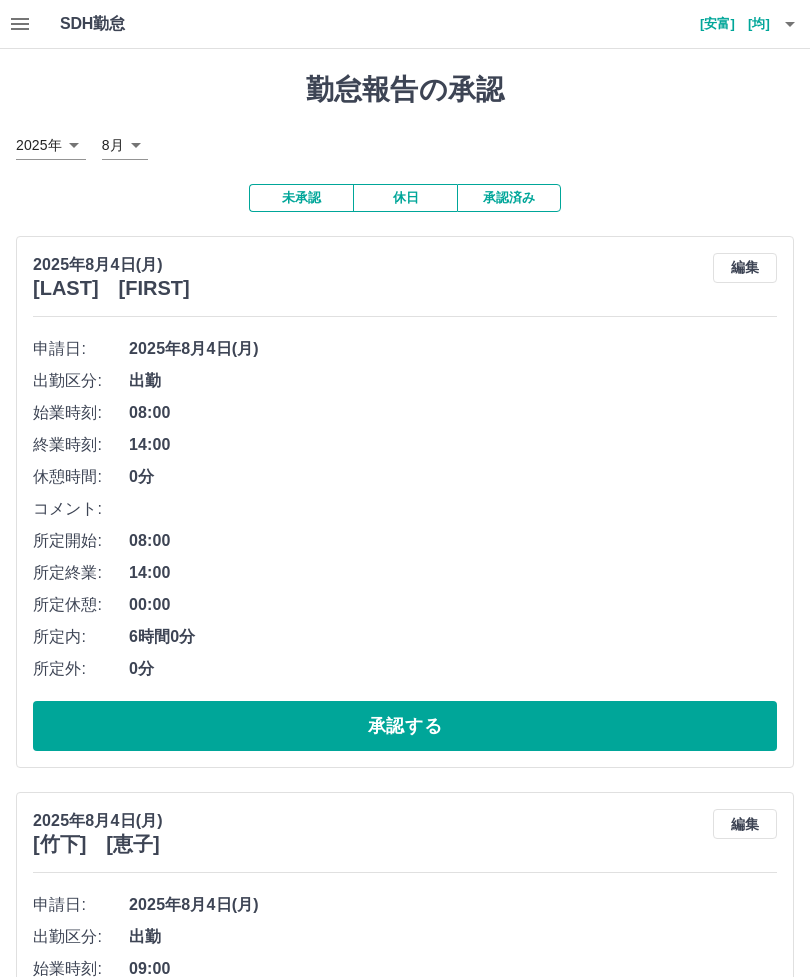 click 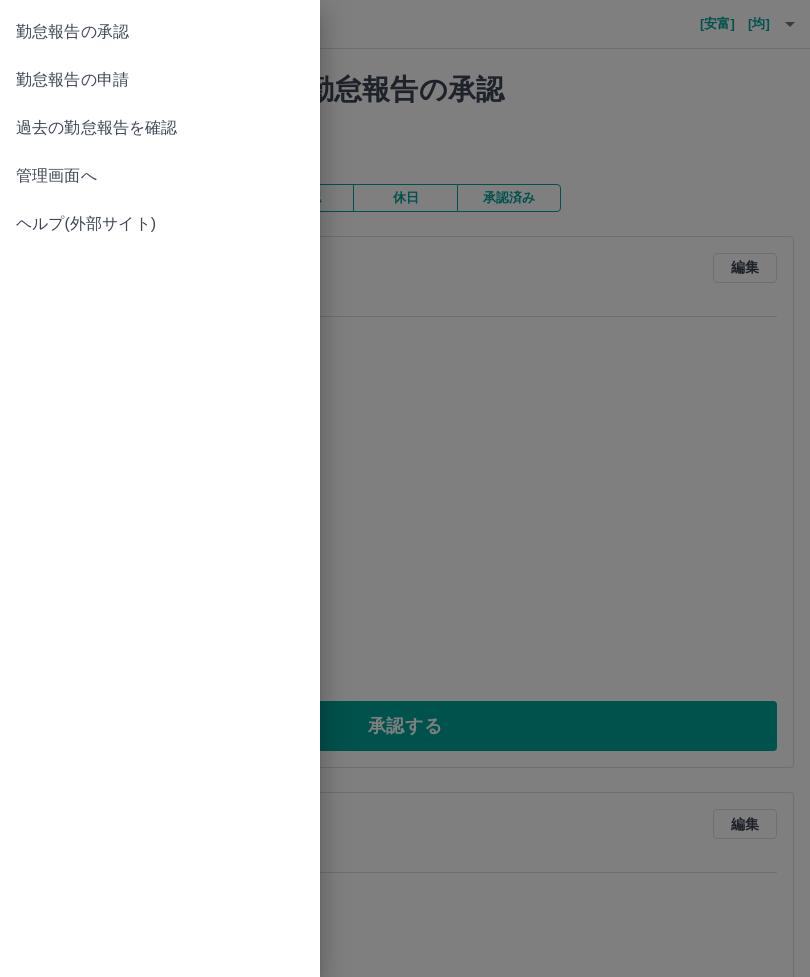 click on "管理画面へ" at bounding box center (160, 176) 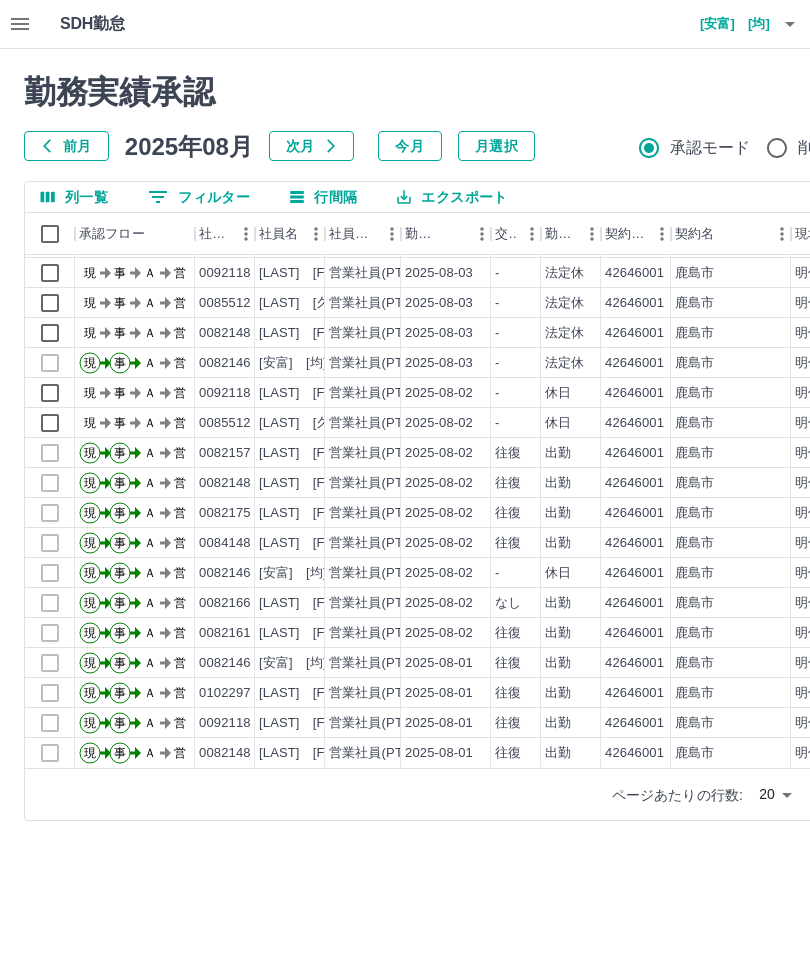 scroll, scrollTop: 87, scrollLeft: 0, axis: vertical 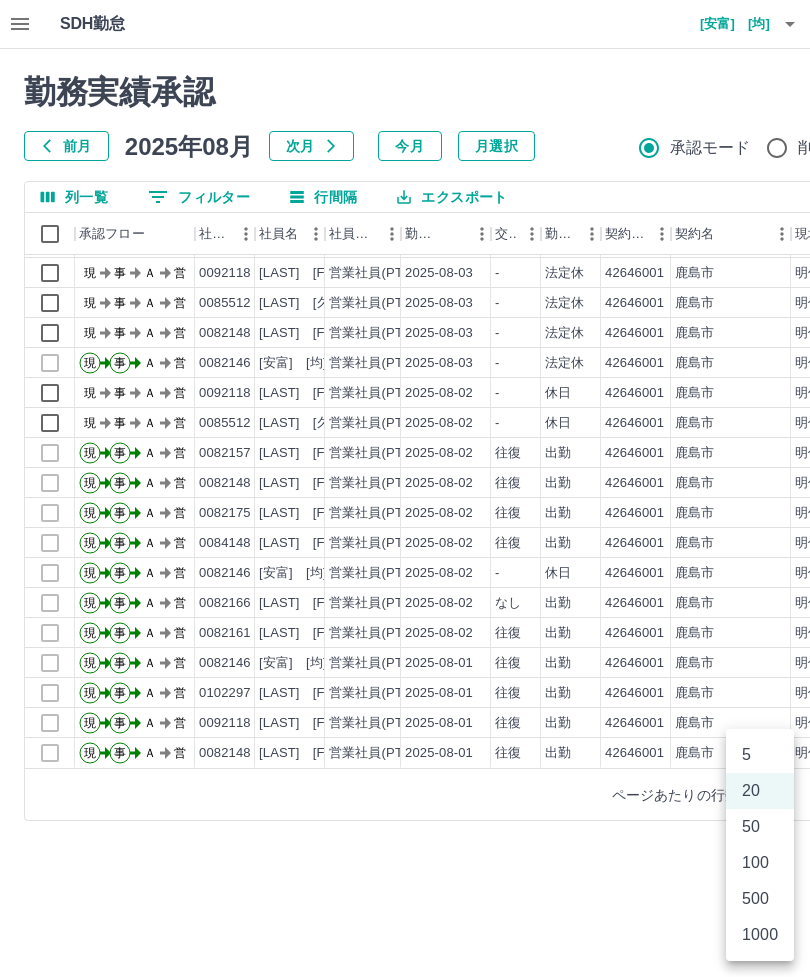 click on "100" at bounding box center [760, 863] 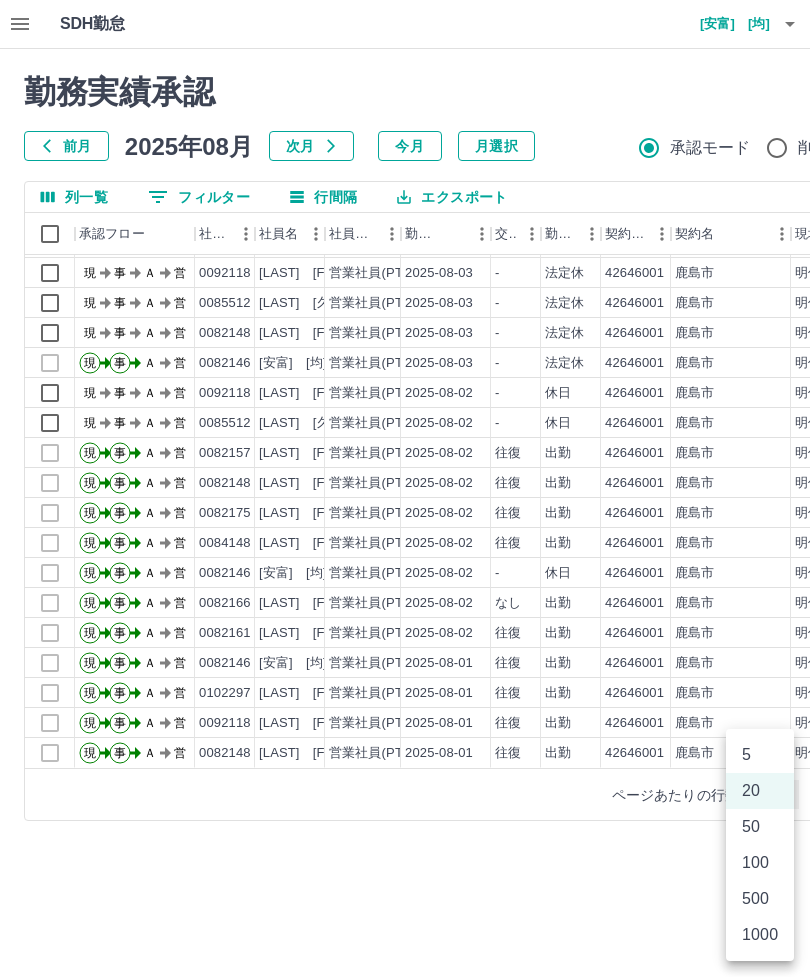 type on "***" 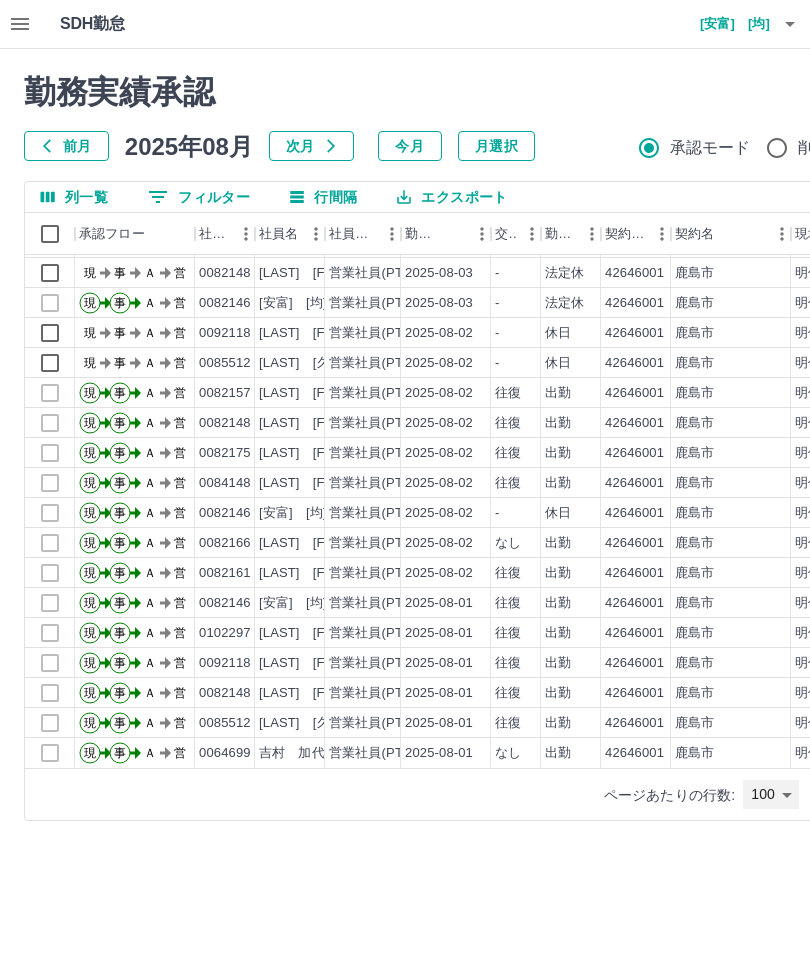 scroll, scrollTop: 147, scrollLeft: 0, axis: vertical 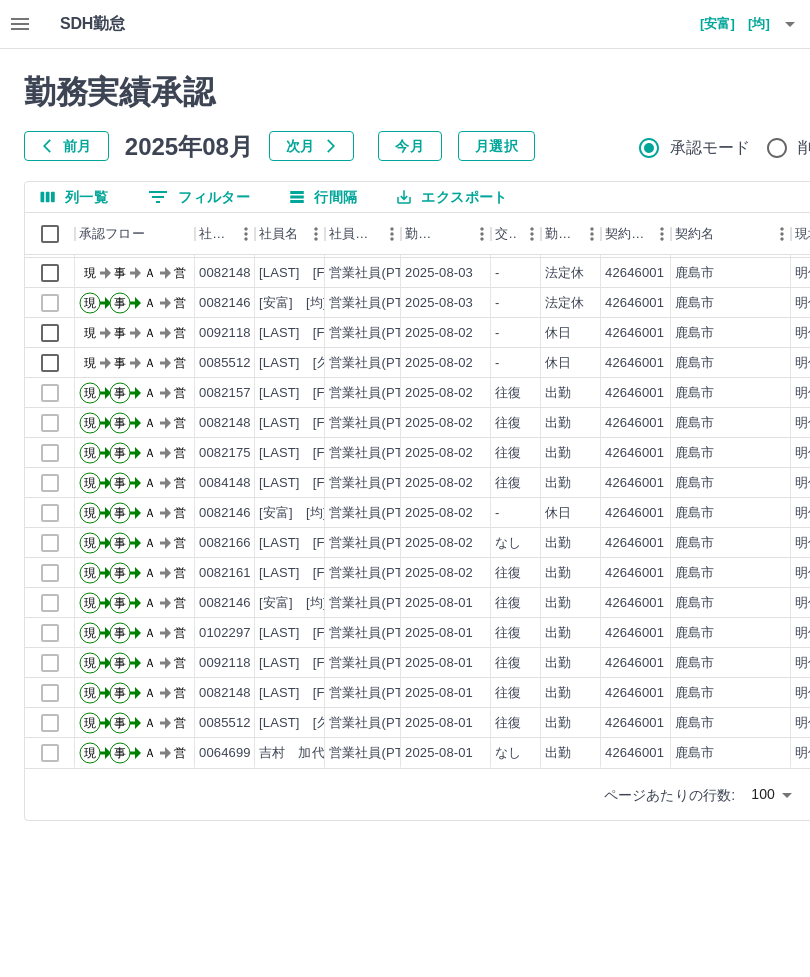 click 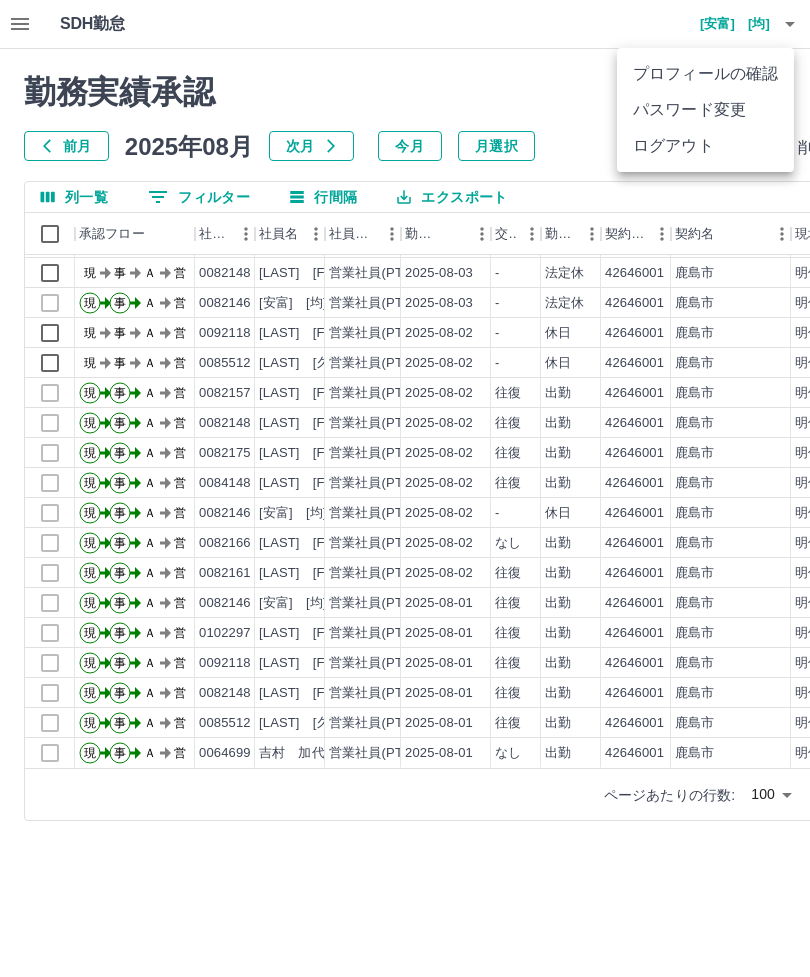 click on "ログアウト" at bounding box center (705, 146) 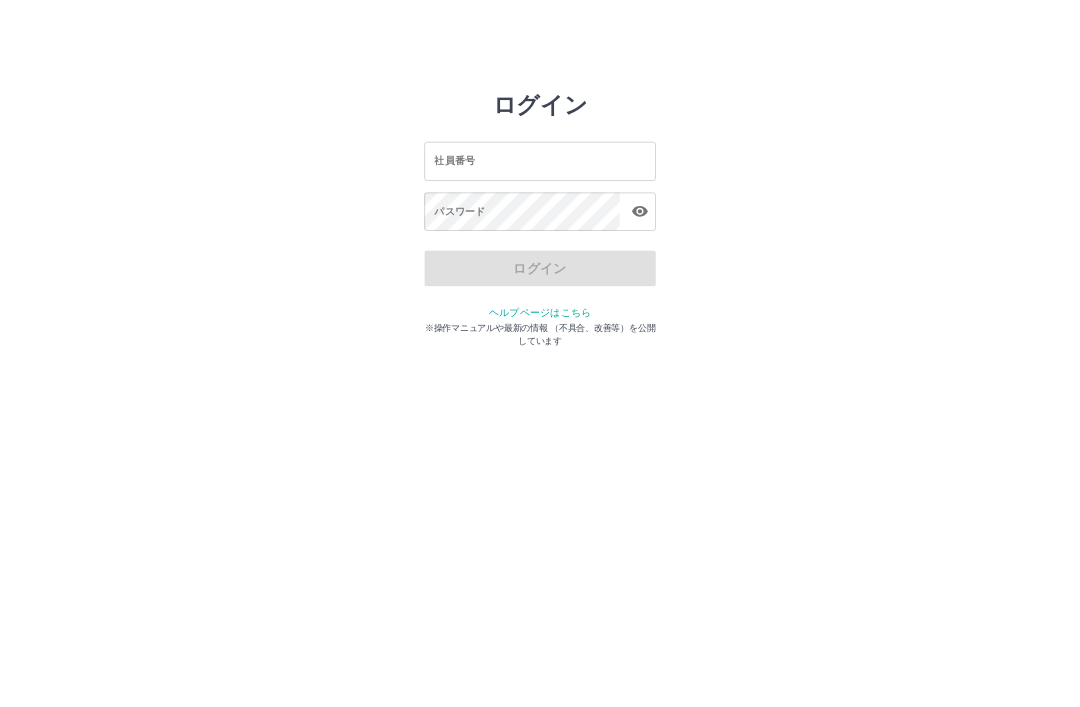 scroll, scrollTop: 0, scrollLeft: 0, axis: both 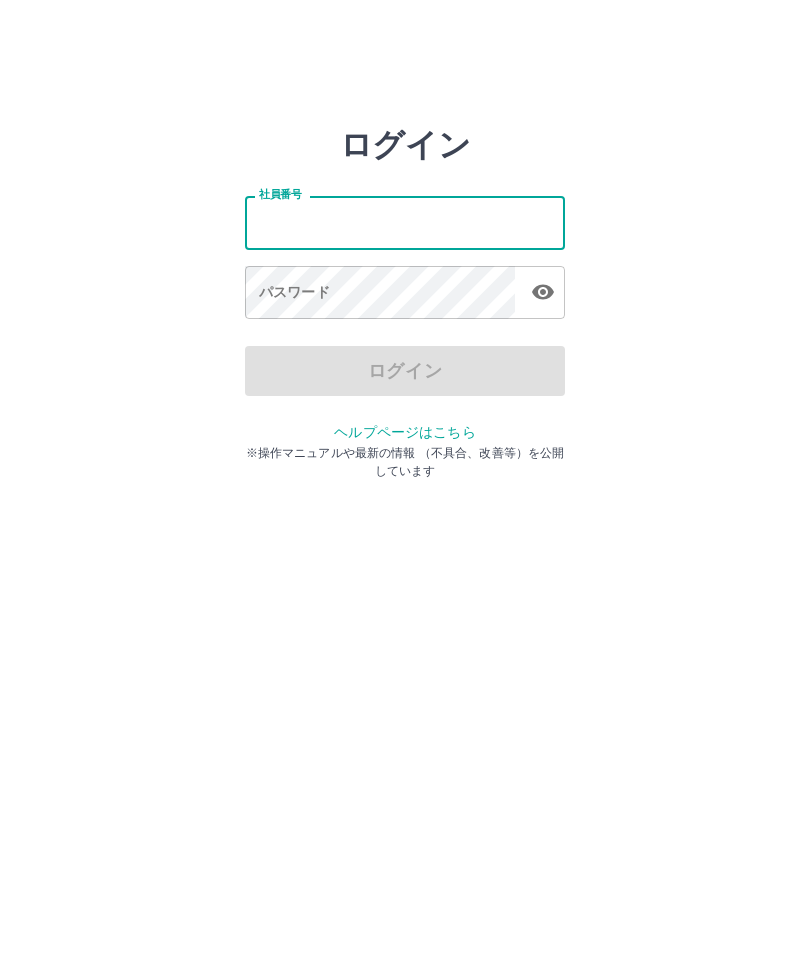 type on "*******" 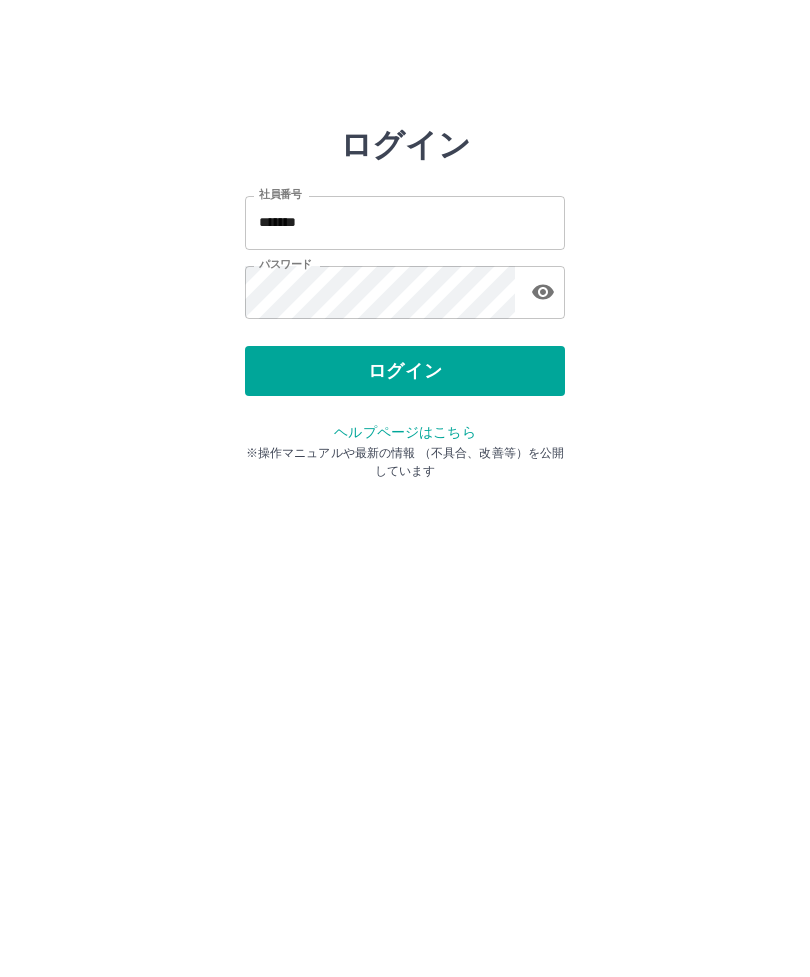 click on "ログイン" at bounding box center (405, 371) 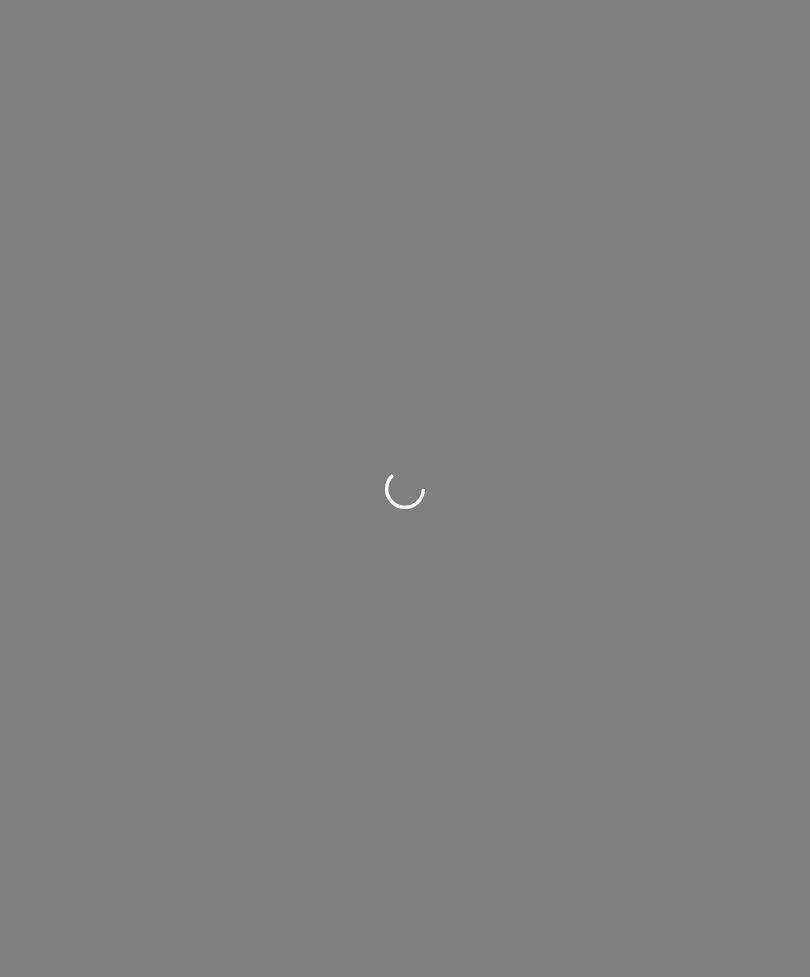 scroll, scrollTop: 0, scrollLeft: 0, axis: both 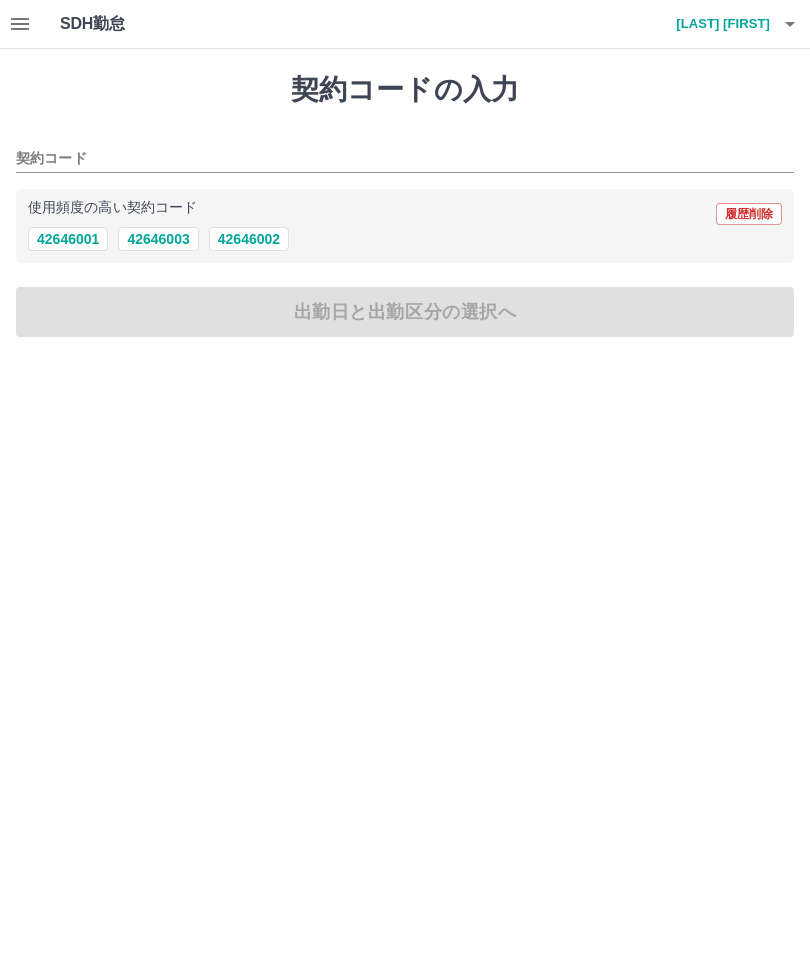 click on "42646001" at bounding box center [68, 239] 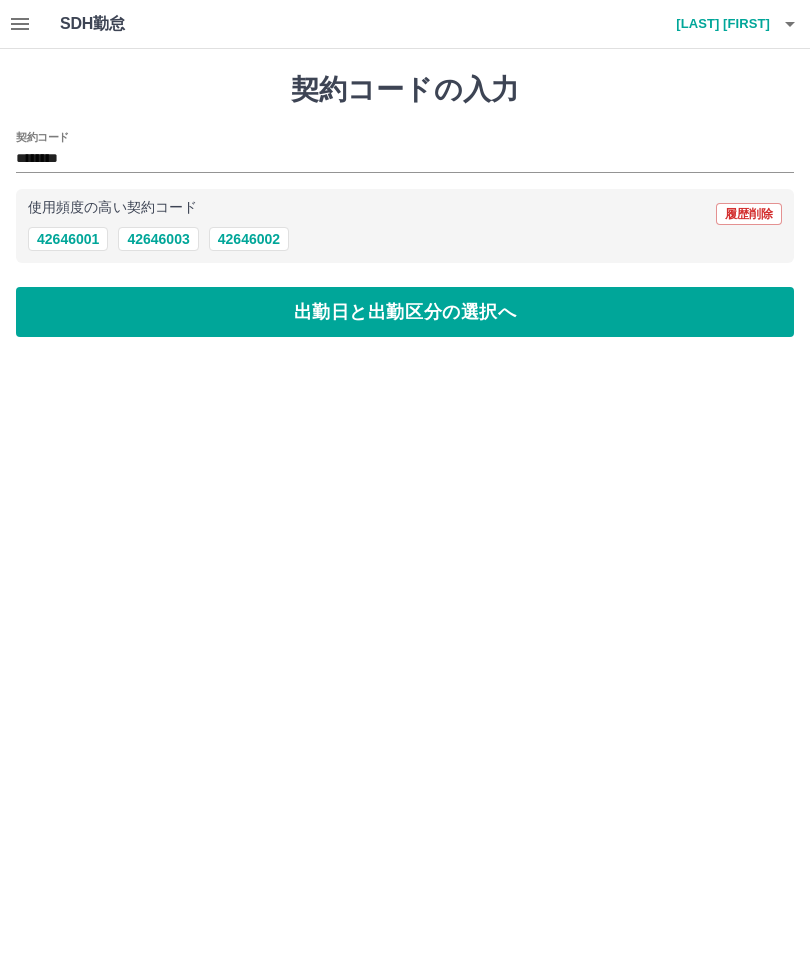 click on "出勤日と出勤区分の選択へ" at bounding box center [405, 312] 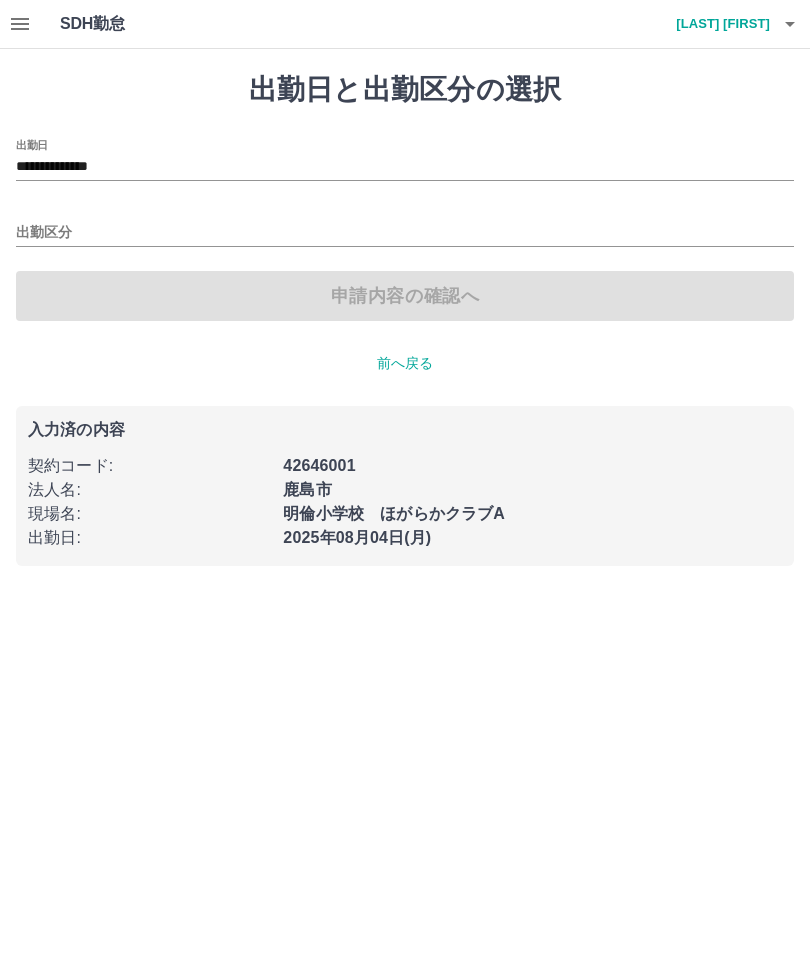 click on "**********" at bounding box center (405, 167) 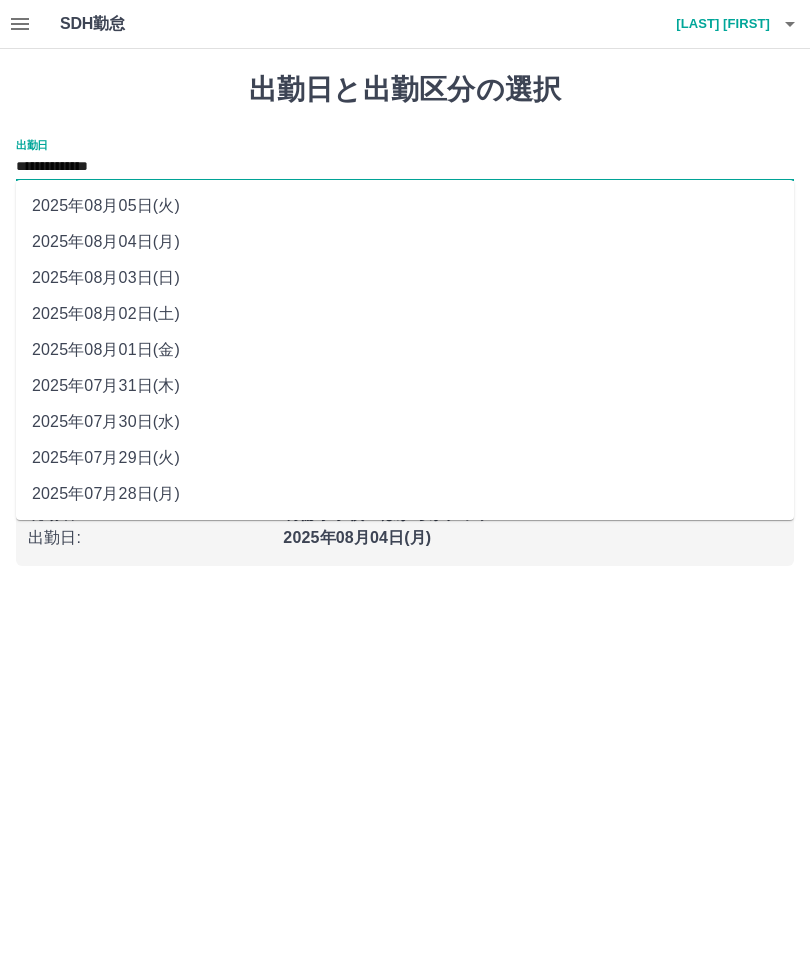 click on "2025年08月02日(土)" at bounding box center (405, 314) 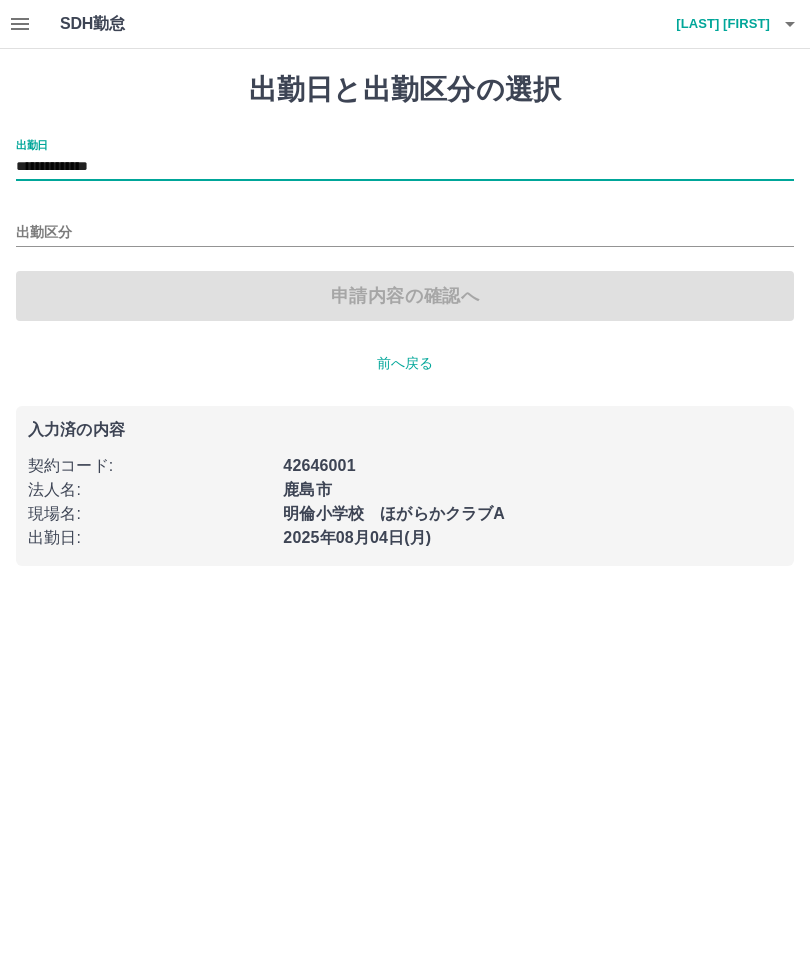 click on "出勤区分" at bounding box center (405, 233) 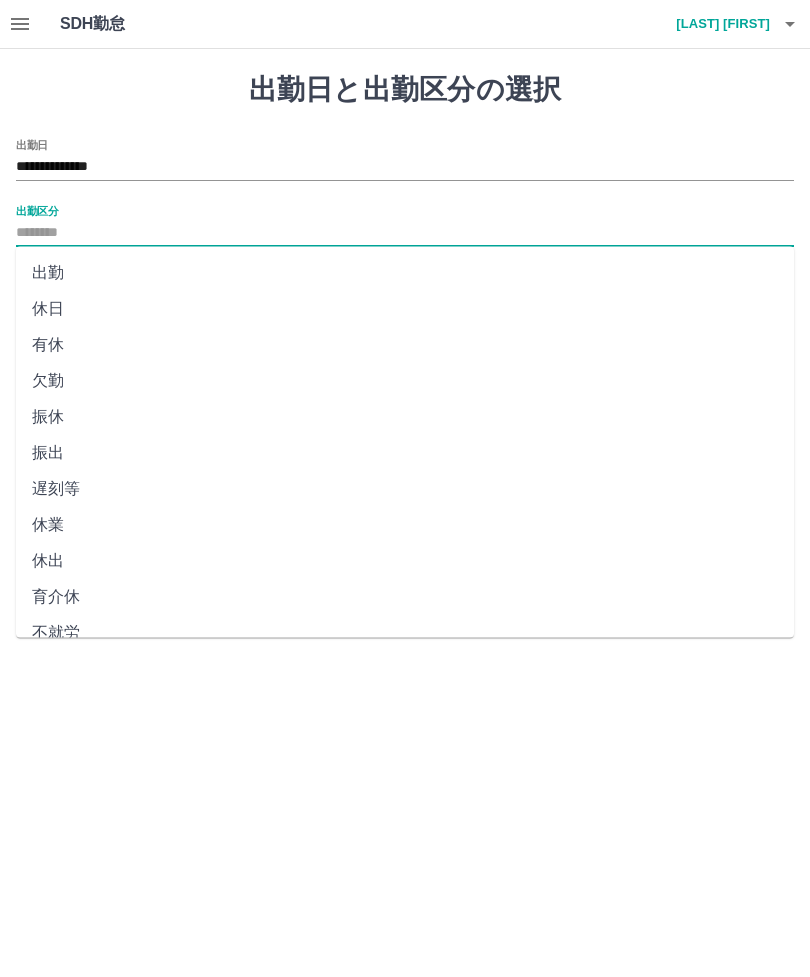 click on "出勤" at bounding box center (405, 273) 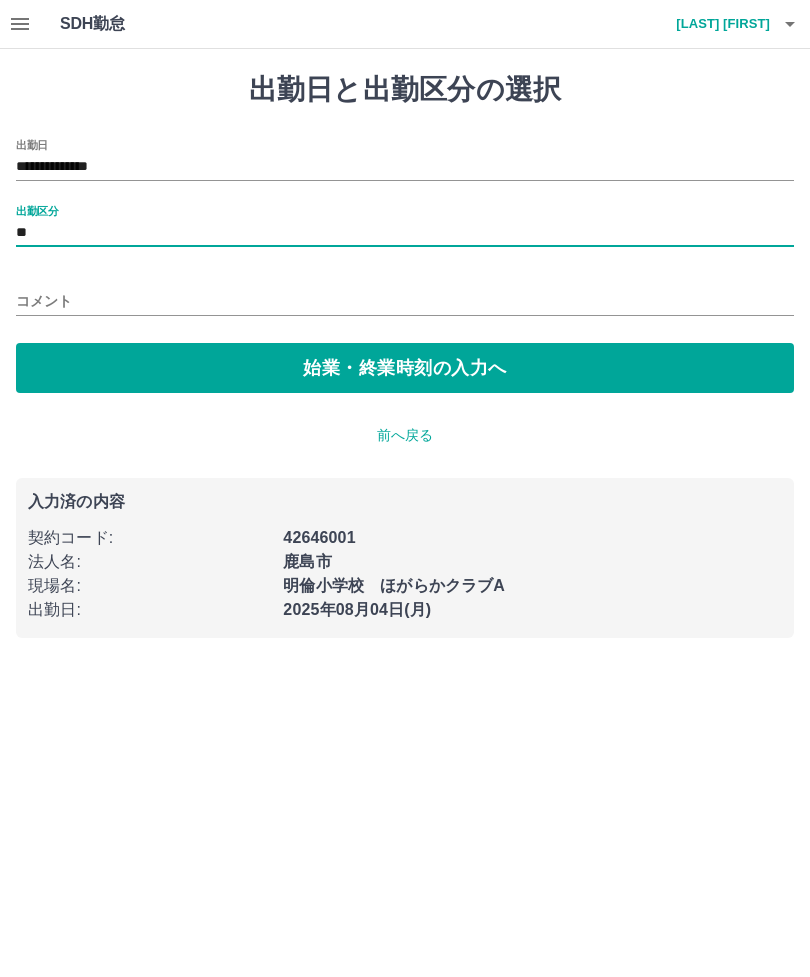 click on "出勤区分" at bounding box center [37, 210] 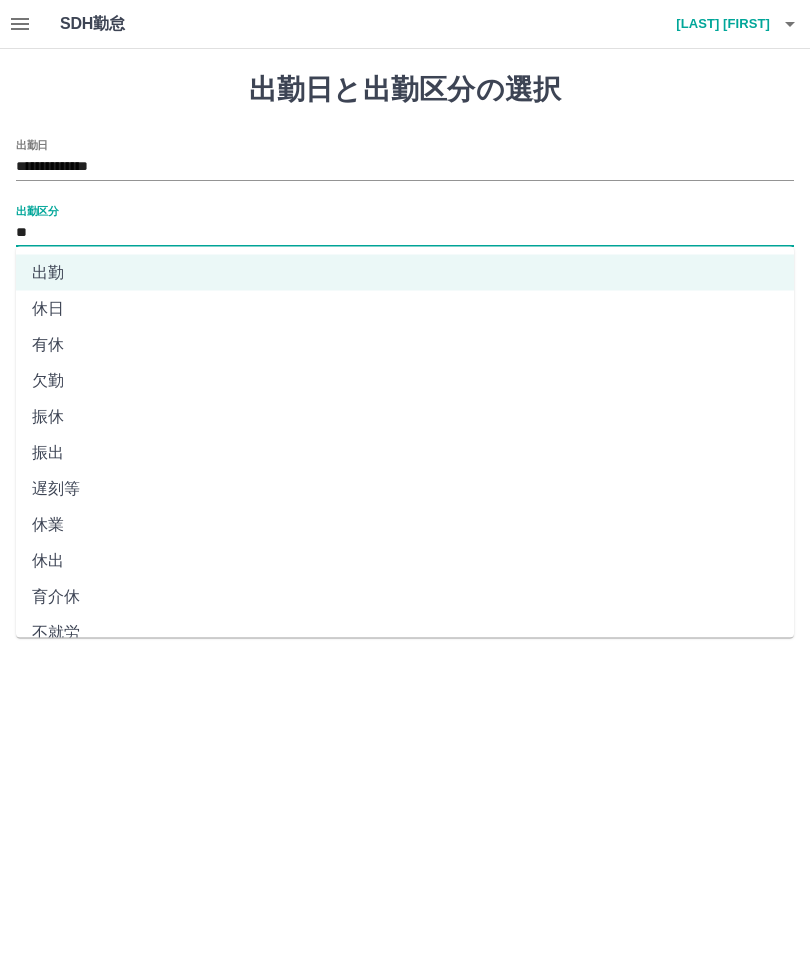 click on "休日" at bounding box center [405, 309] 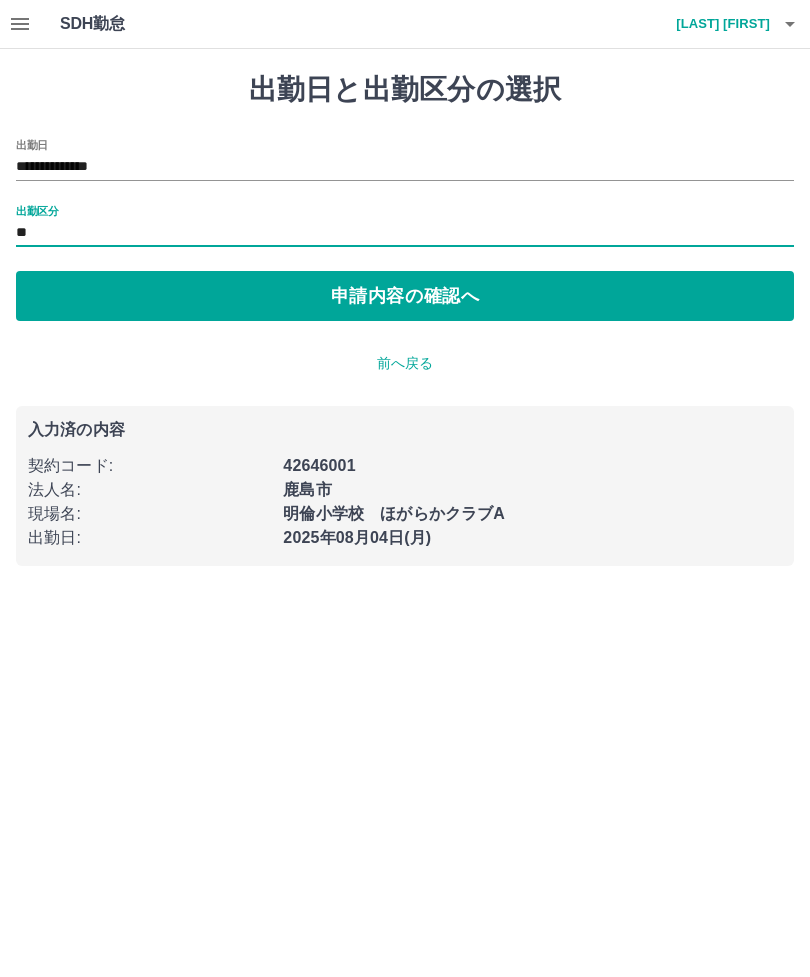 click on "申請内容の確認へ" at bounding box center [405, 296] 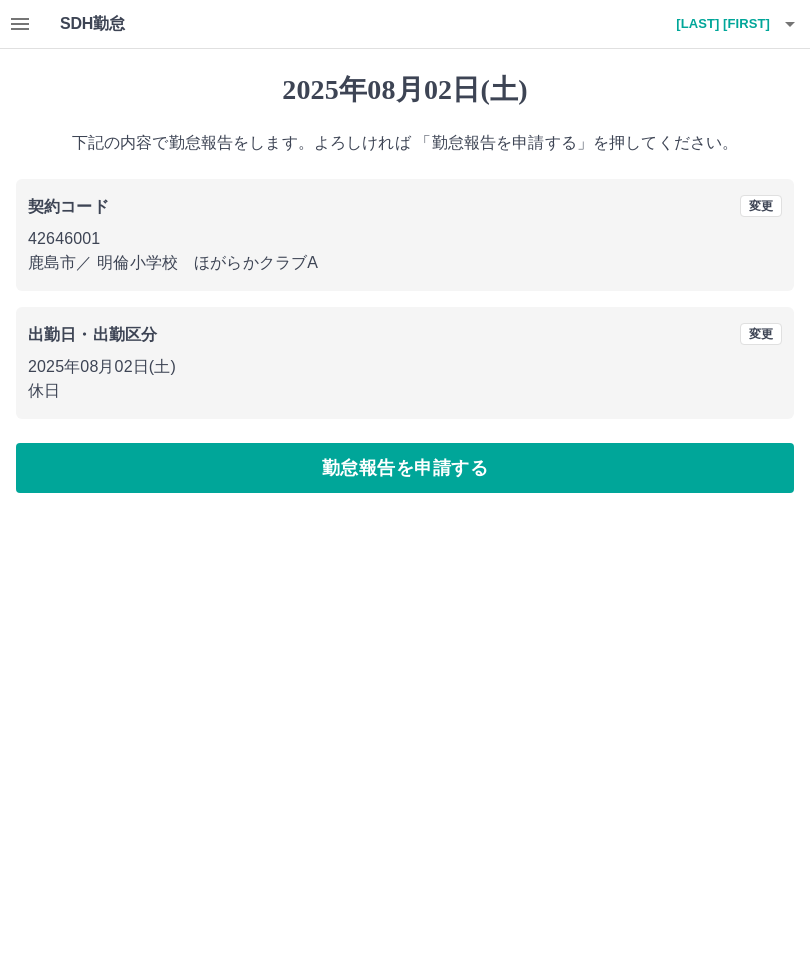 click on "勤怠報告を申請する" at bounding box center [405, 468] 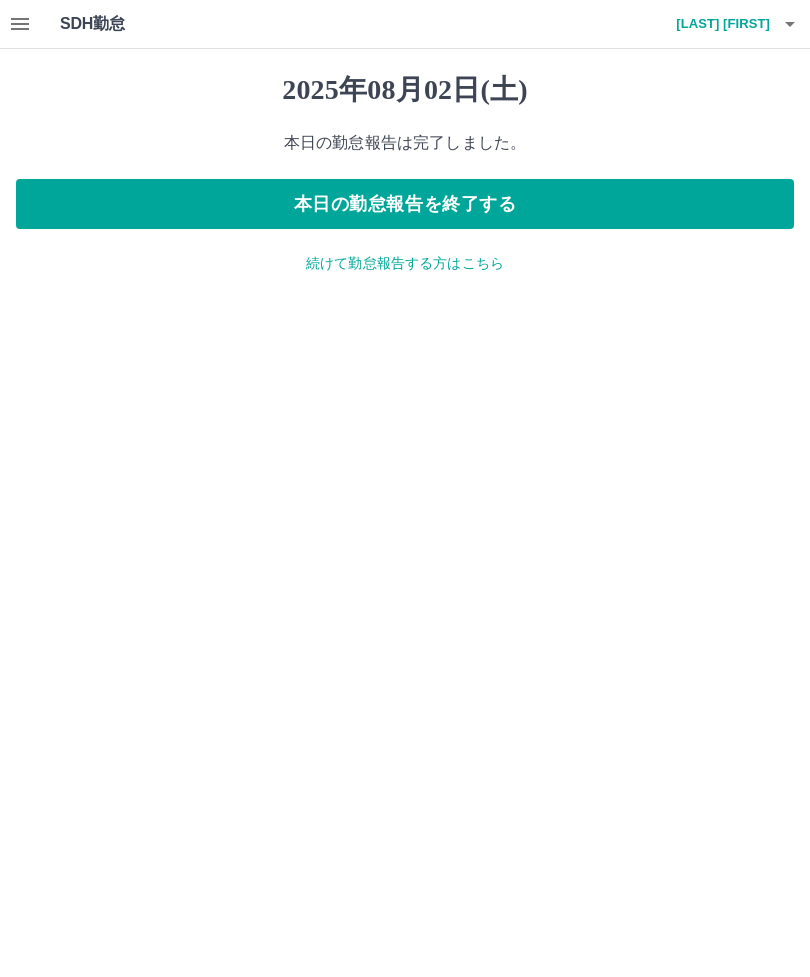 click on "続けて勤怠報告する方はこちら" at bounding box center [405, 263] 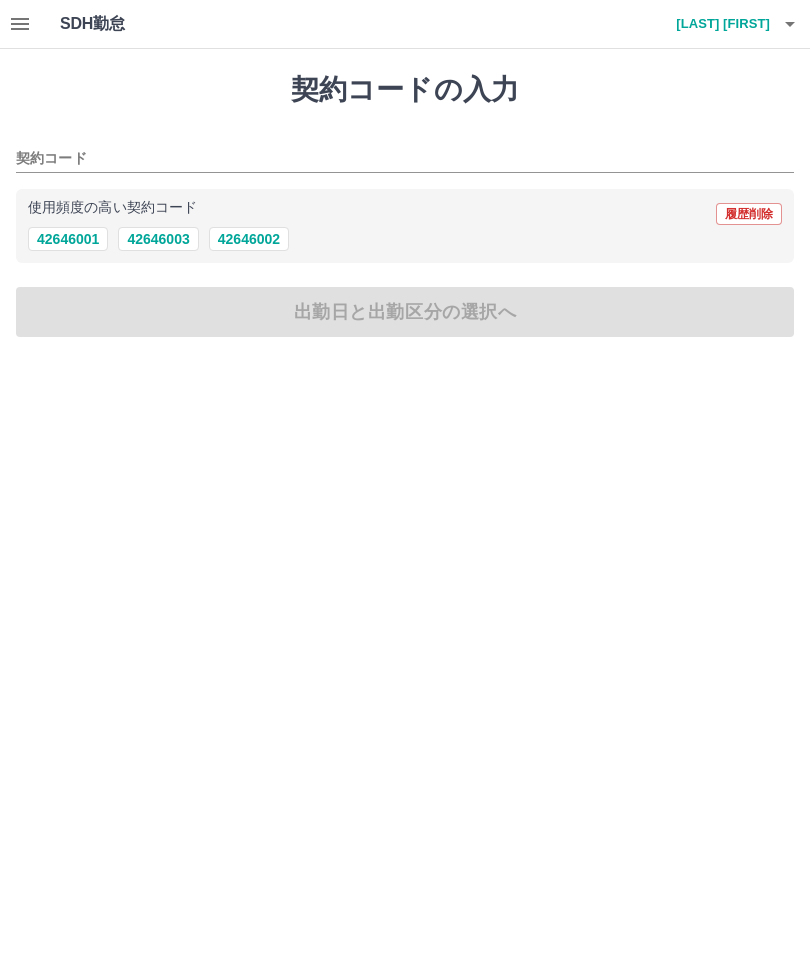 click on "42646001" at bounding box center (68, 239) 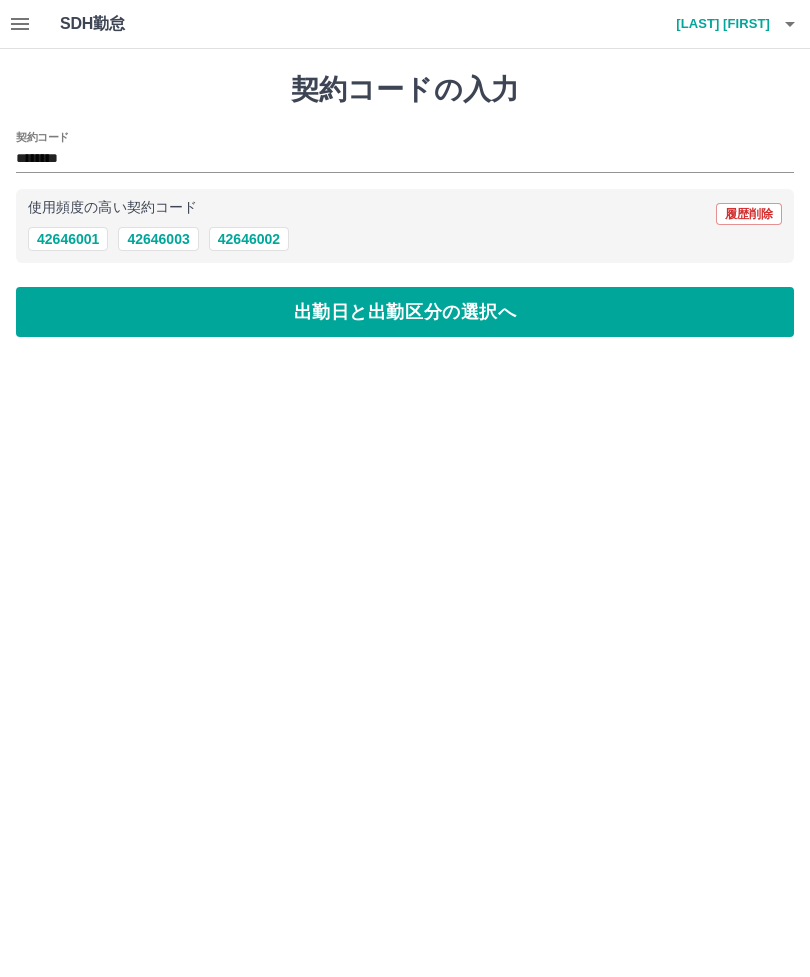 click on "42646001" at bounding box center [68, 239] 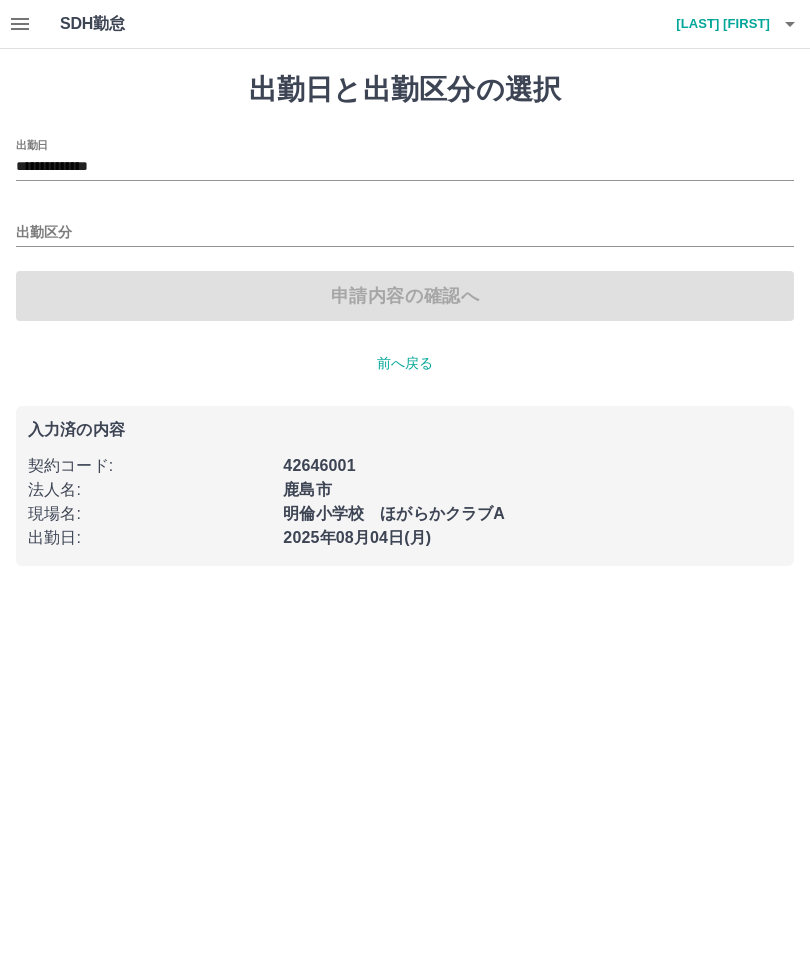 click on "**********" at bounding box center [405, 167] 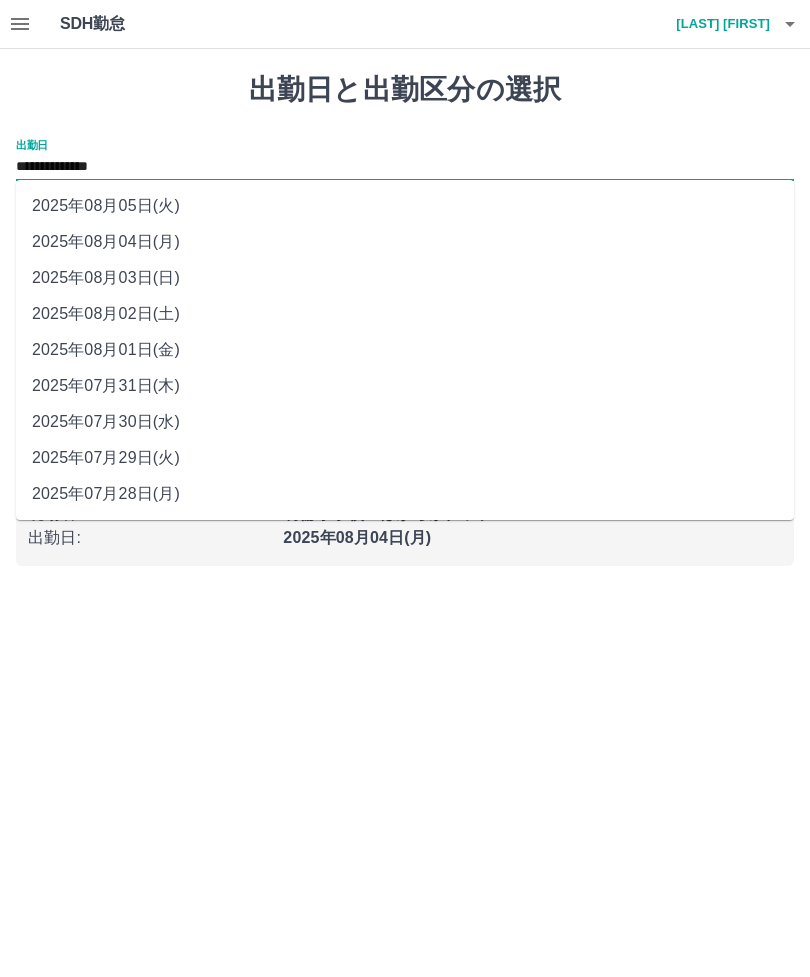 click on "2025年08月03日(日)" at bounding box center (405, 278) 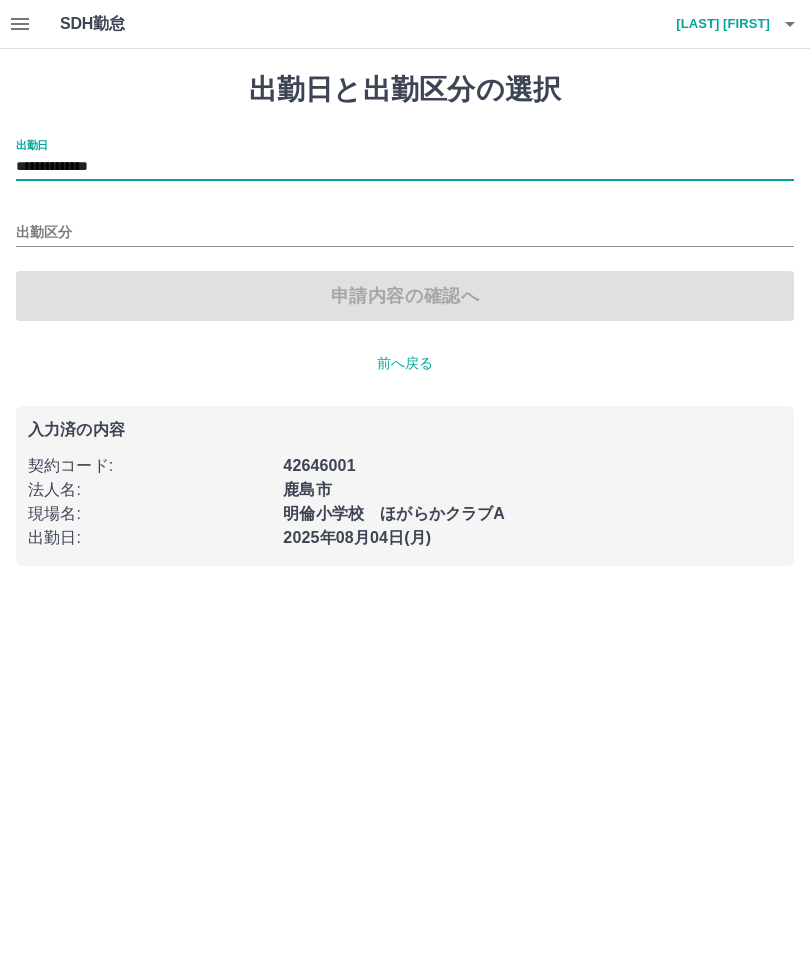 click on "出勤区分" at bounding box center (405, 233) 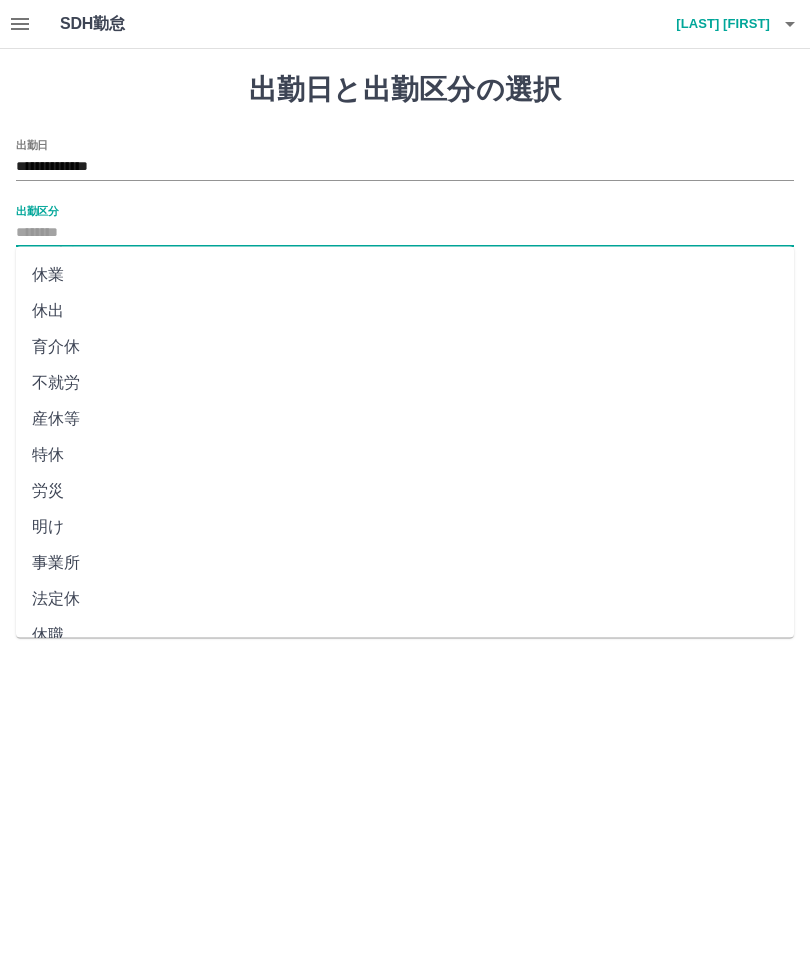 scroll, scrollTop: 248, scrollLeft: 0, axis: vertical 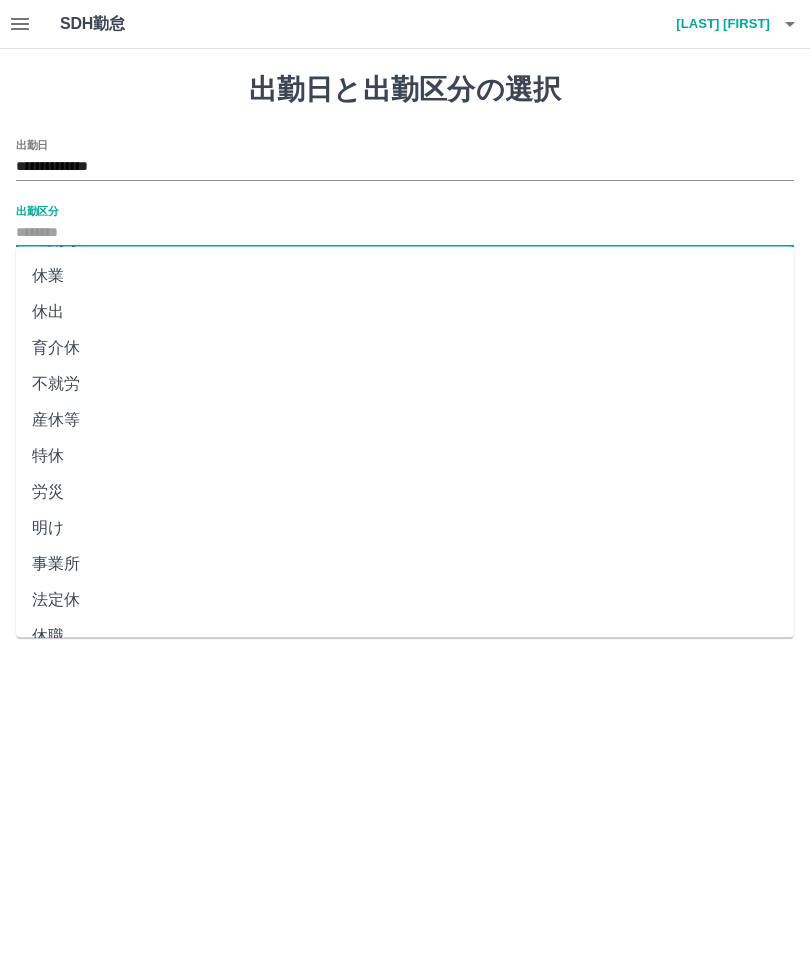 click on "法定休" at bounding box center (405, 601) 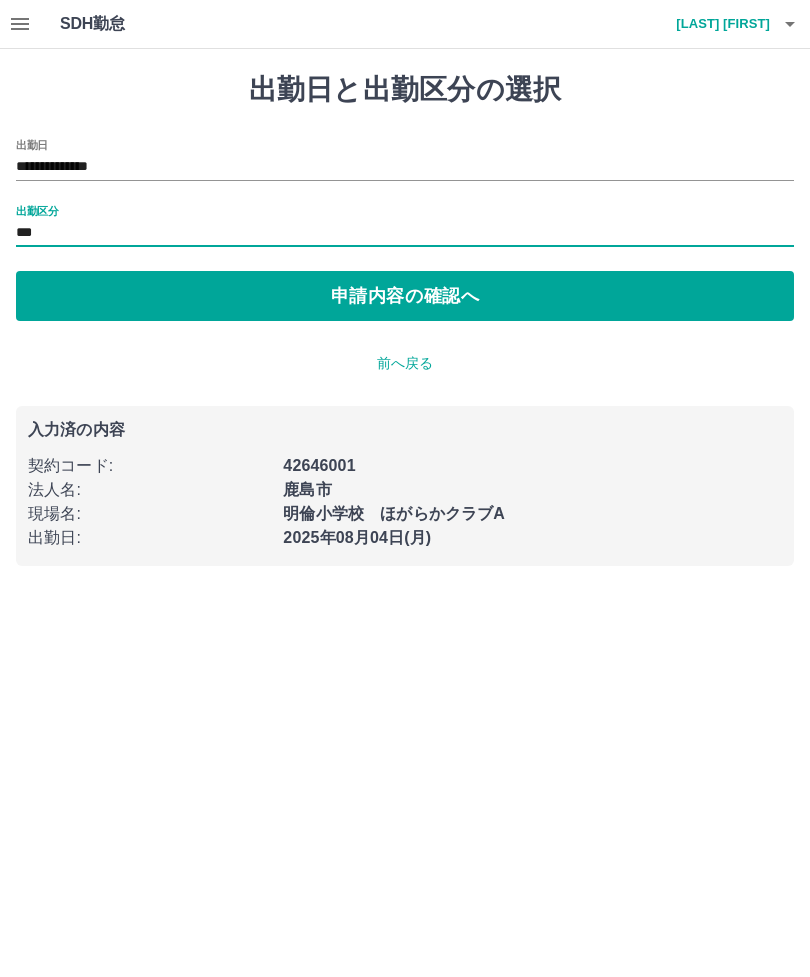 click on "申請内容の確認へ" at bounding box center [405, 296] 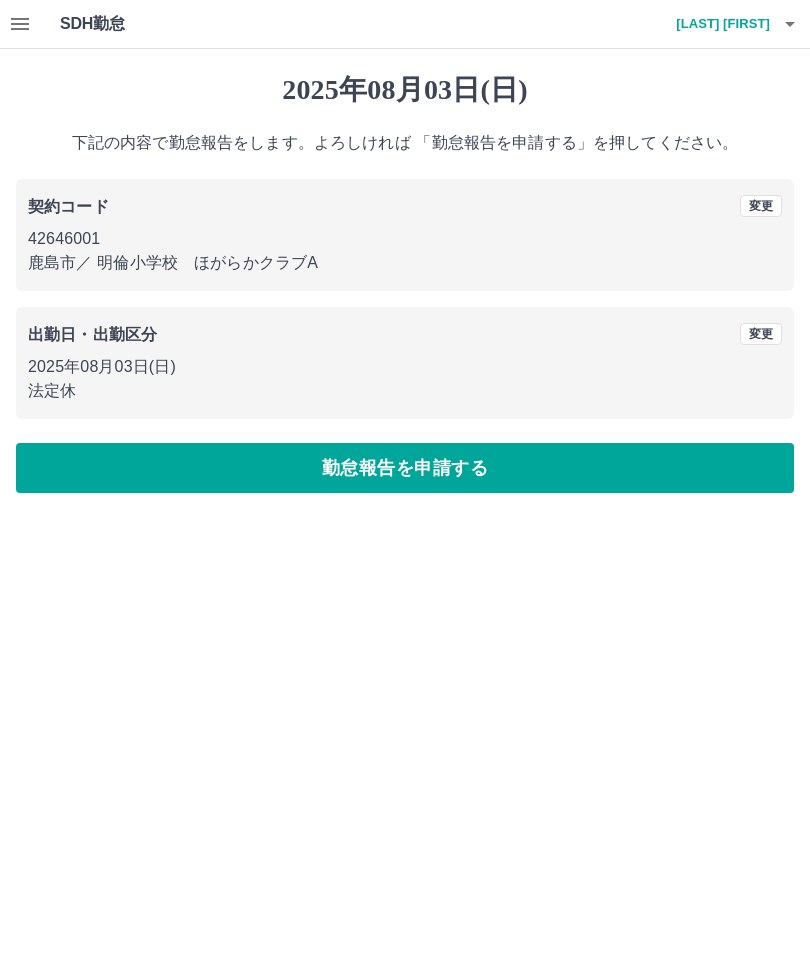 click on "勤怠報告を申請する" at bounding box center [405, 468] 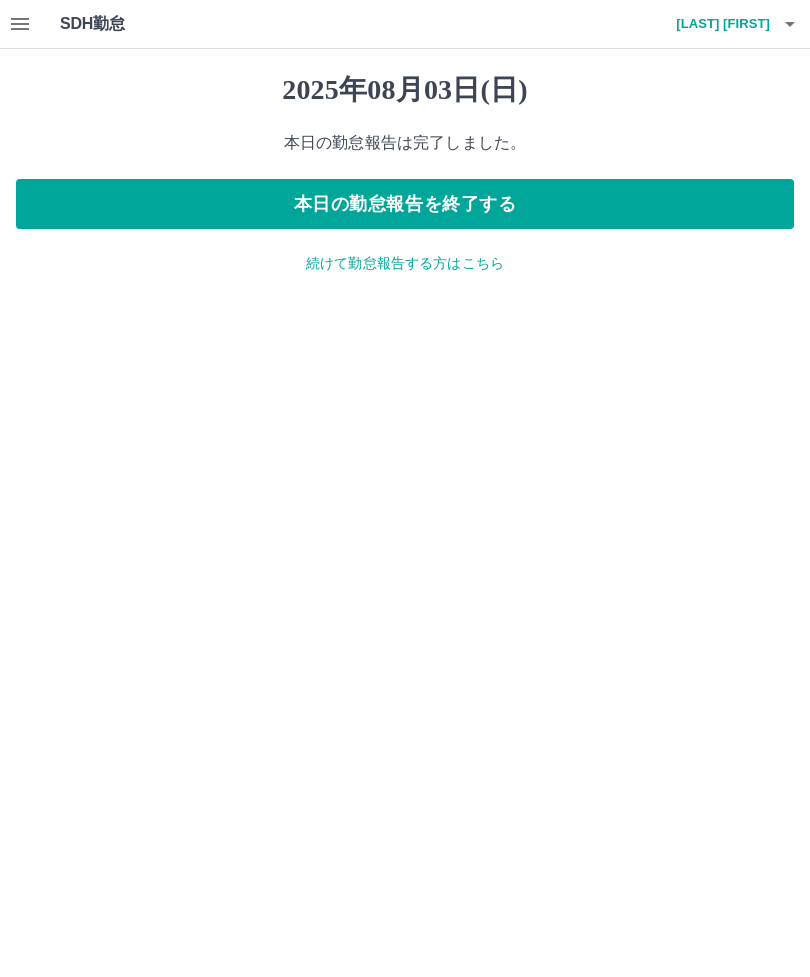 click 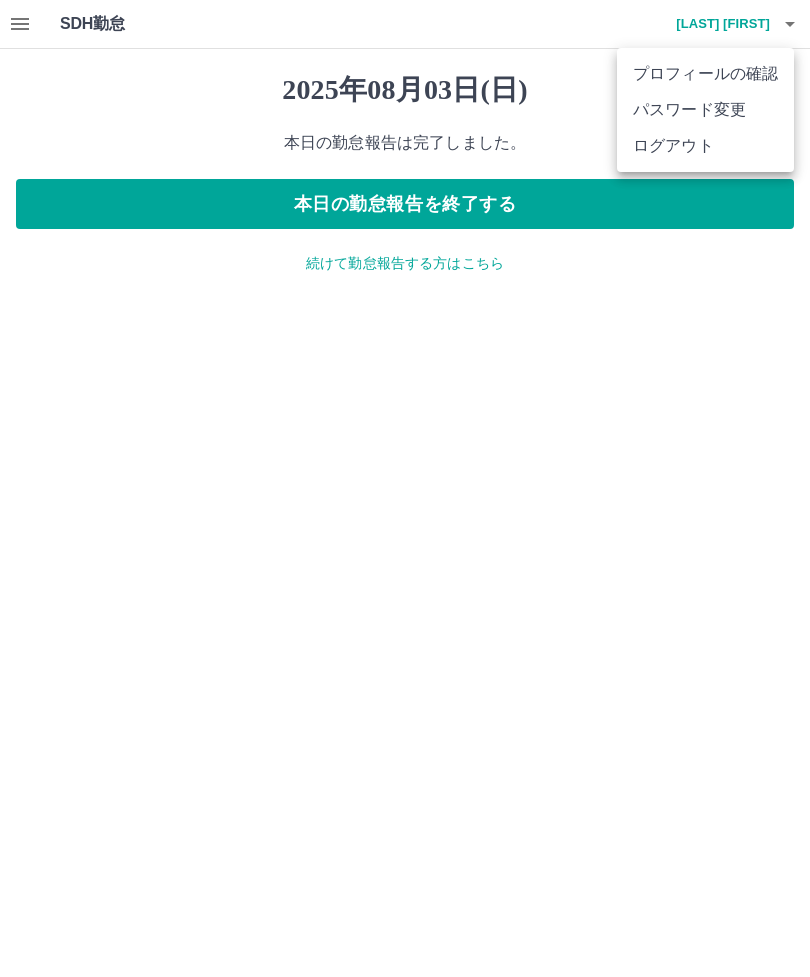 click on "ログアウト" at bounding box center [705, 146] 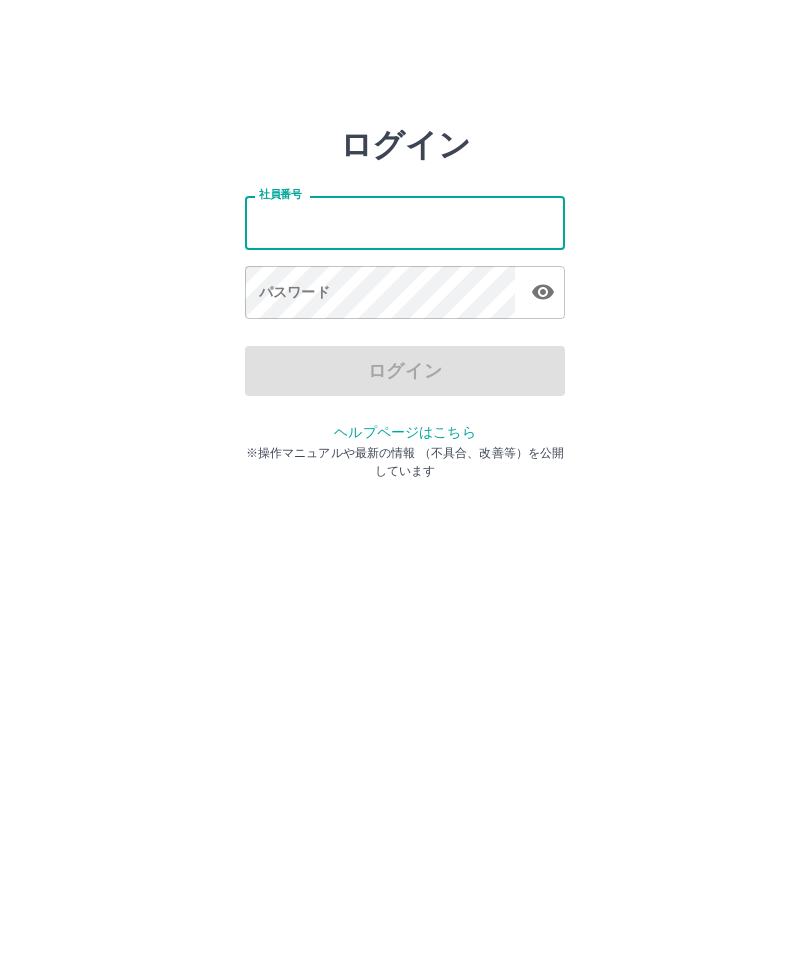 scroll, scrollTop: 0, scrollLeft: 0, axis: both 